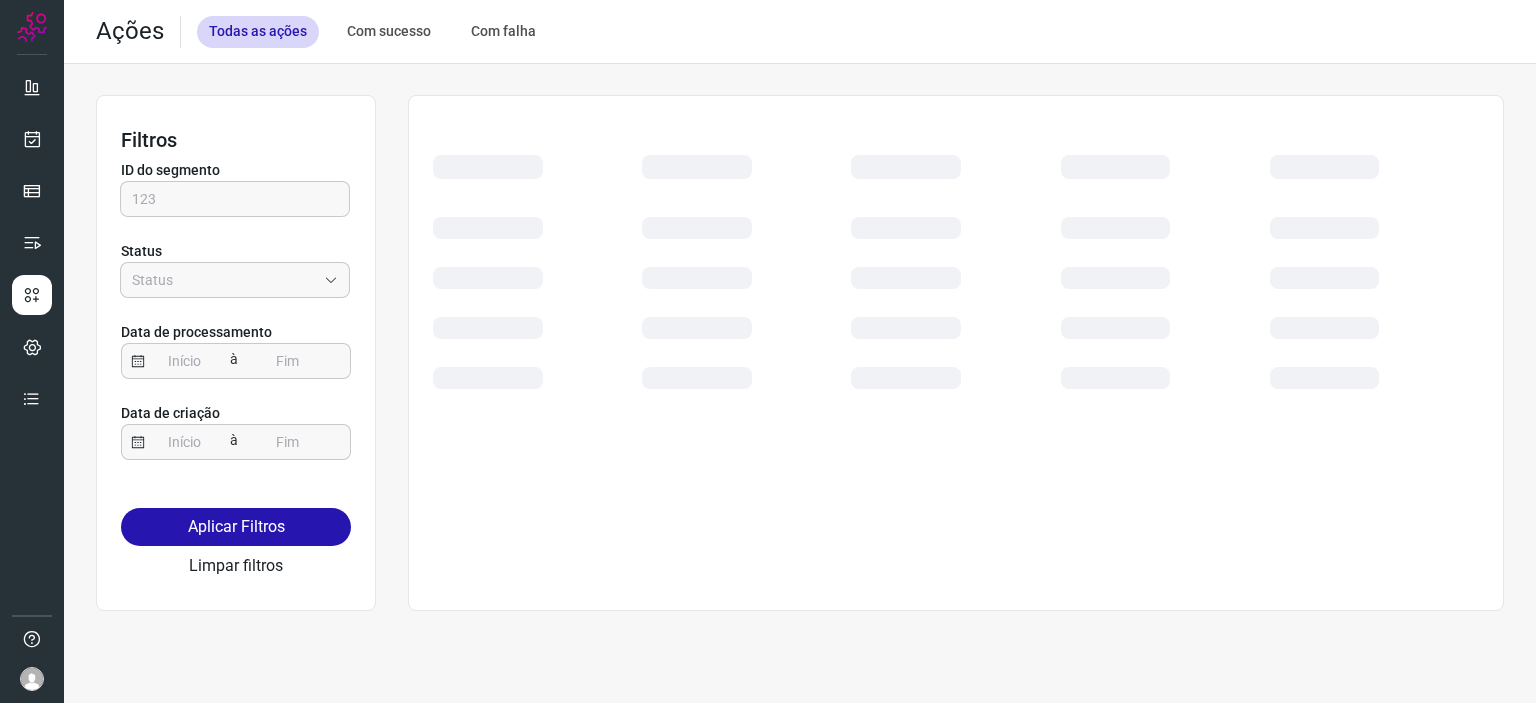 scroll, scrollTop: 0, scrollLeft: 0, axis: both 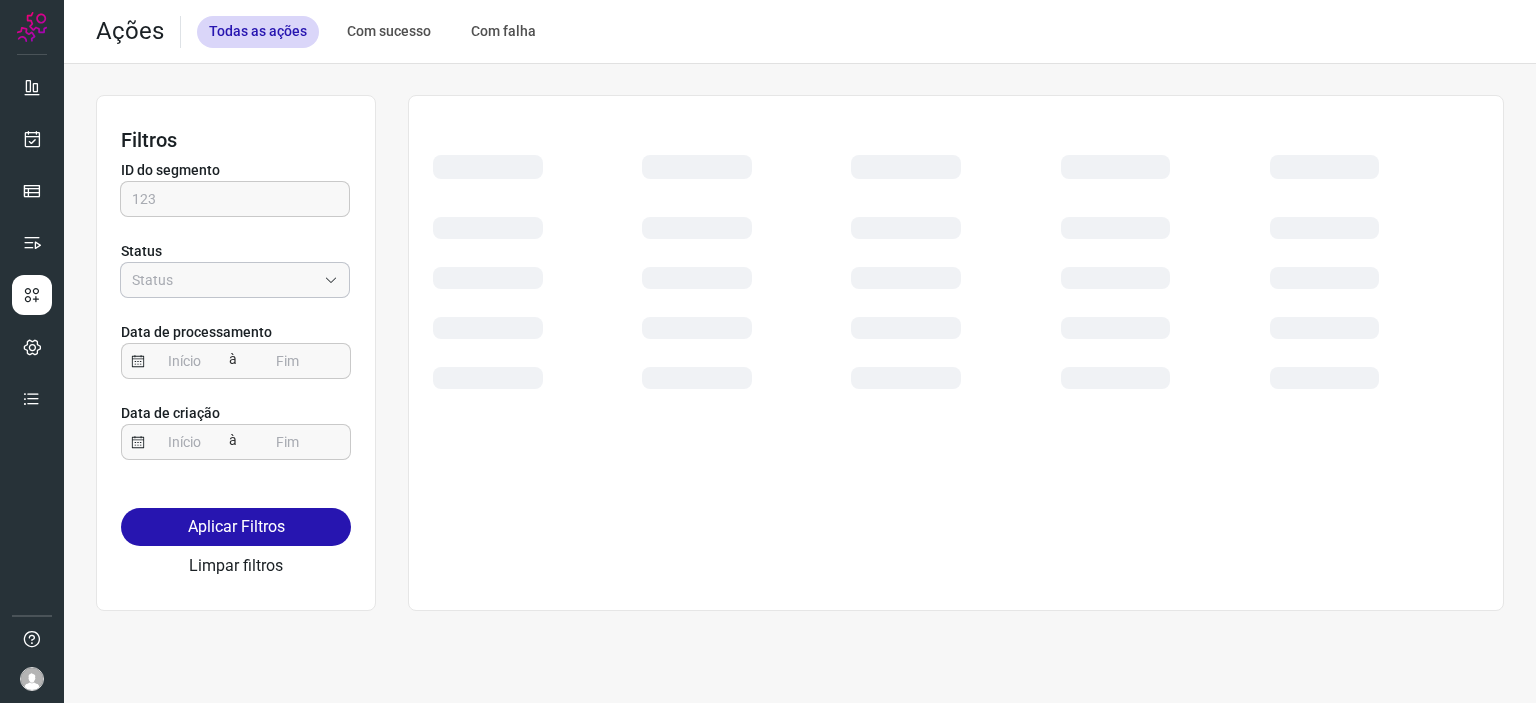 drag, startPoint x: 0, startPoint y: 0, endPoint x: 235, endPoint y: 279, distance: 364.78214 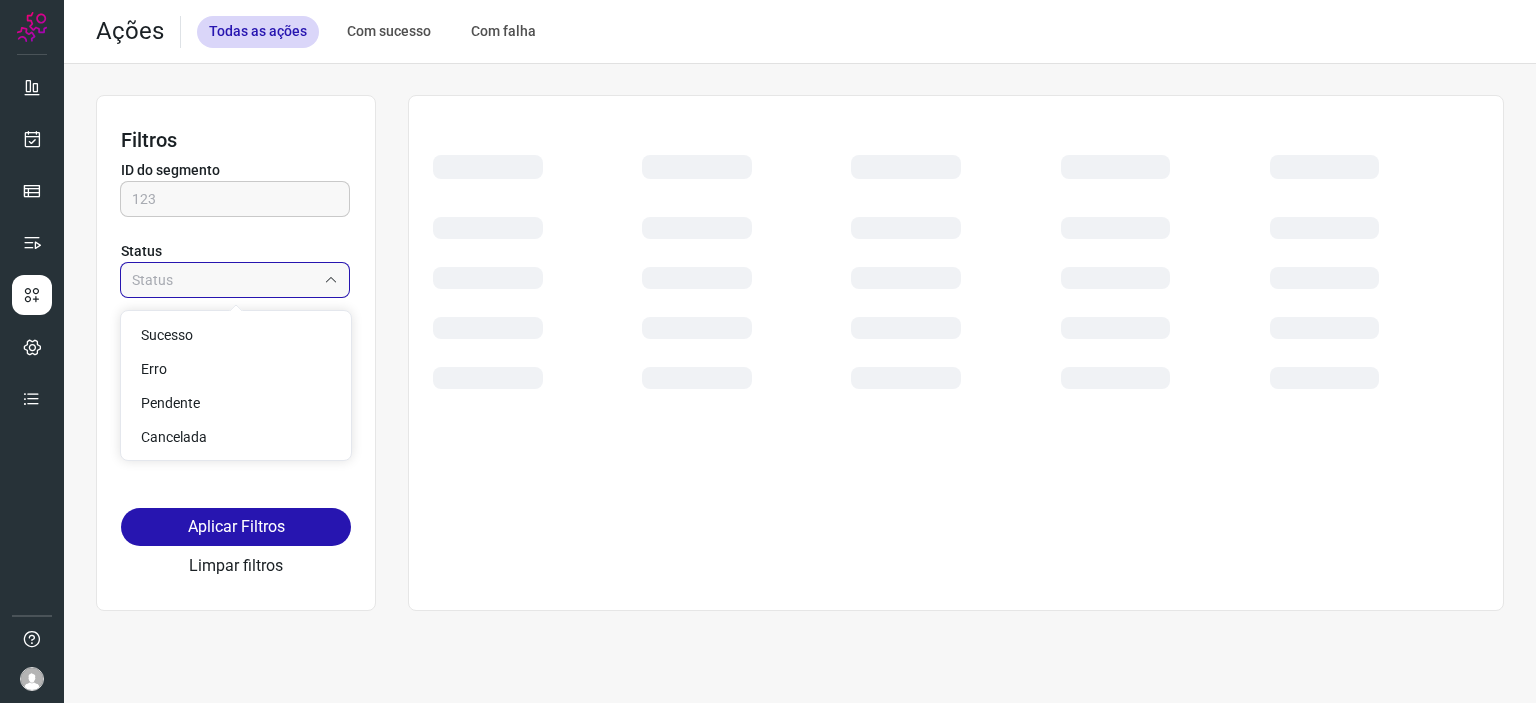 click on "Empresa:" at bounding box center [224, 280] 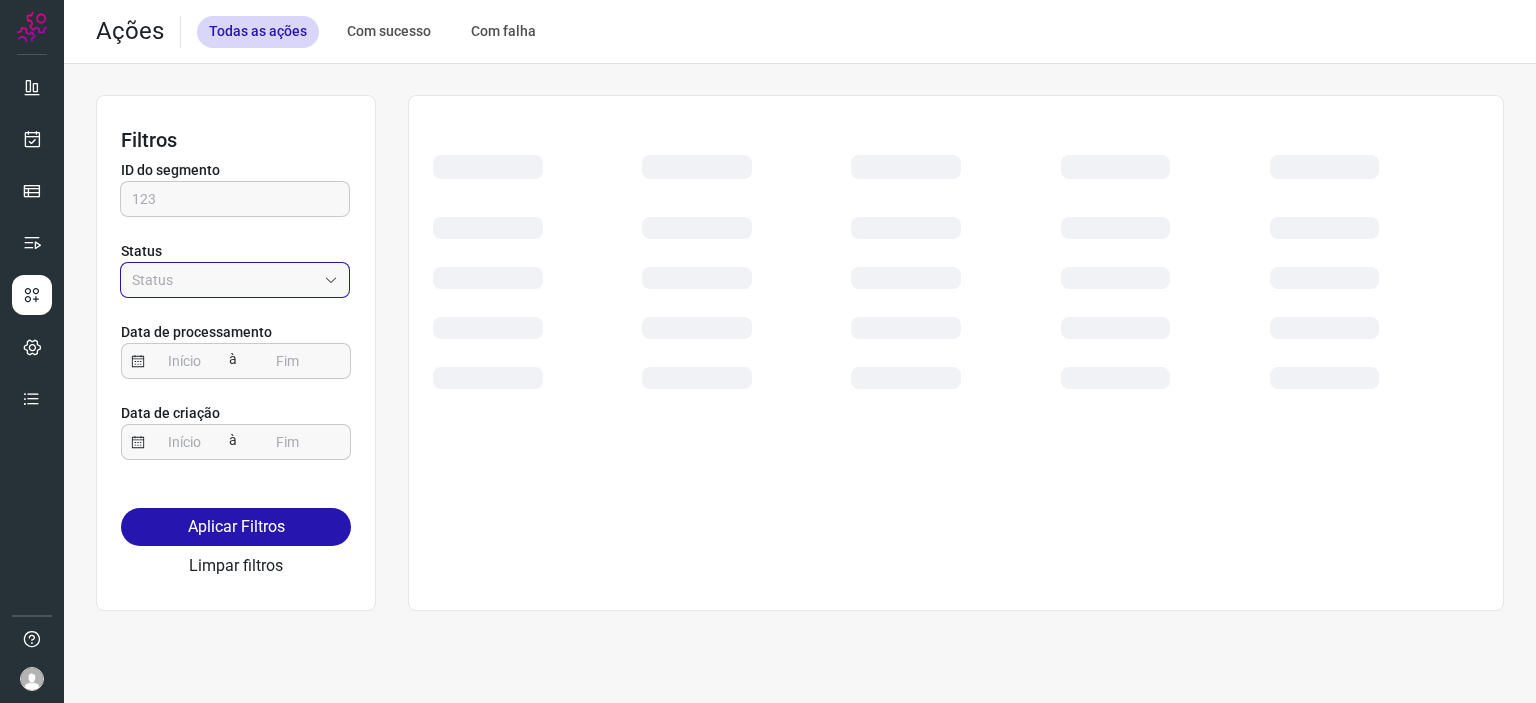 click on "Empresa:" at bounding box center (224, 280) 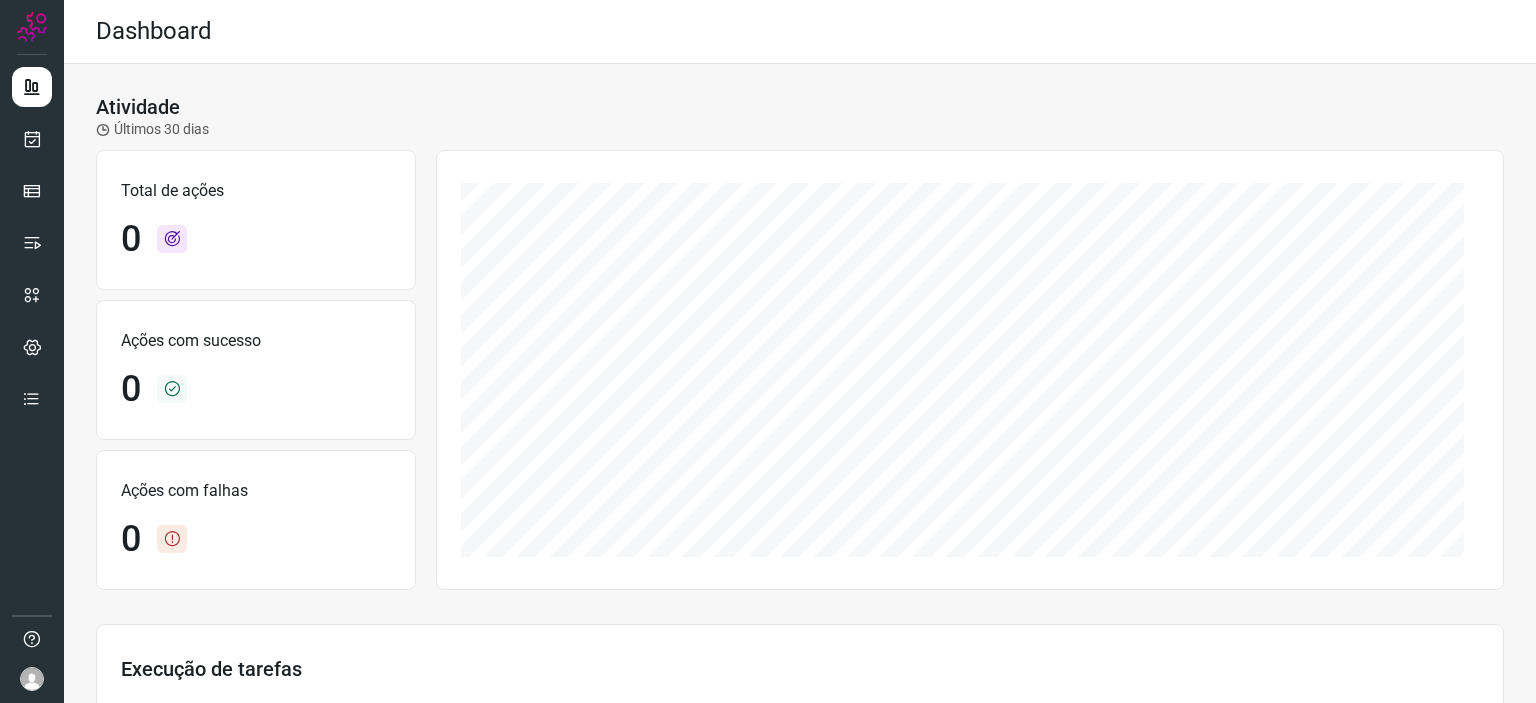 scroll, scrollTop: 0, scrollLeft: 0, axis: both 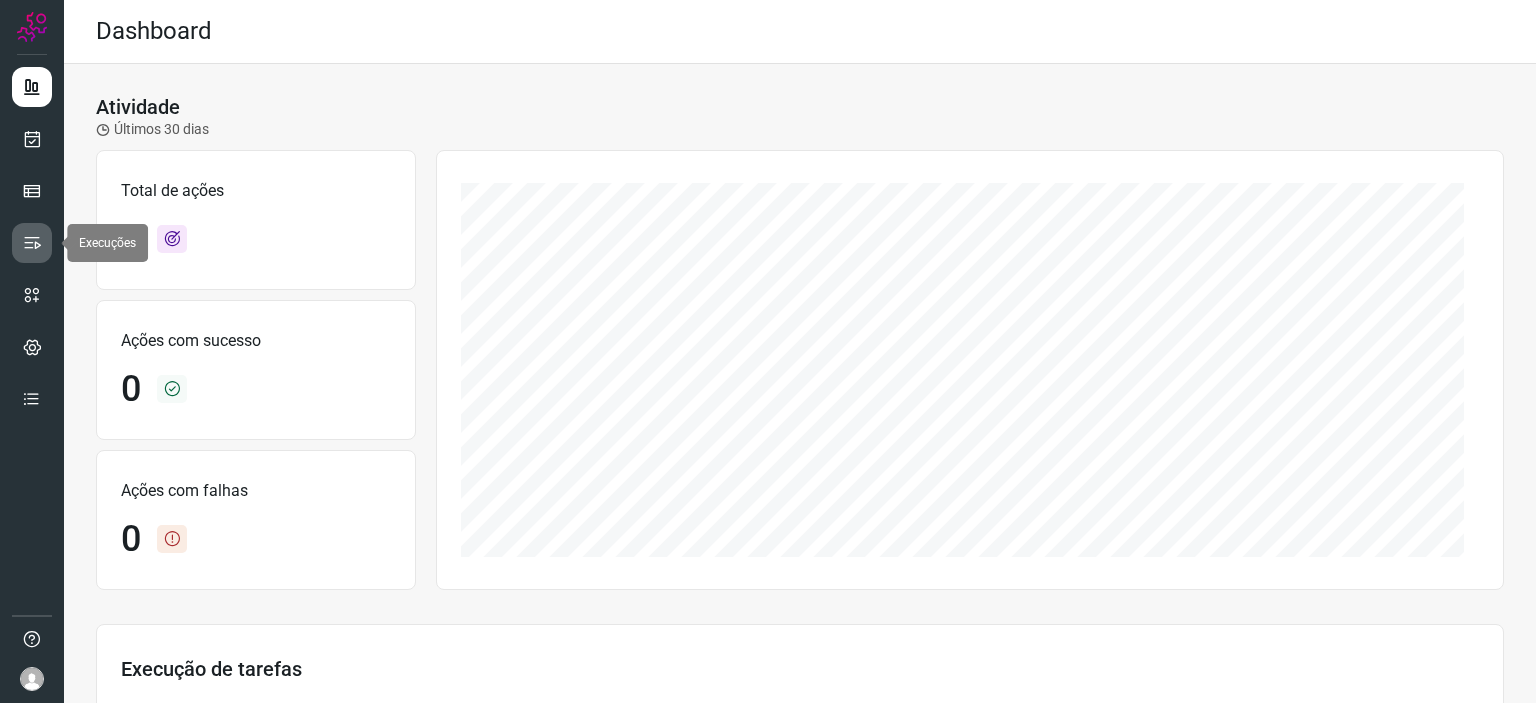 click at bounding box center (32, 243) 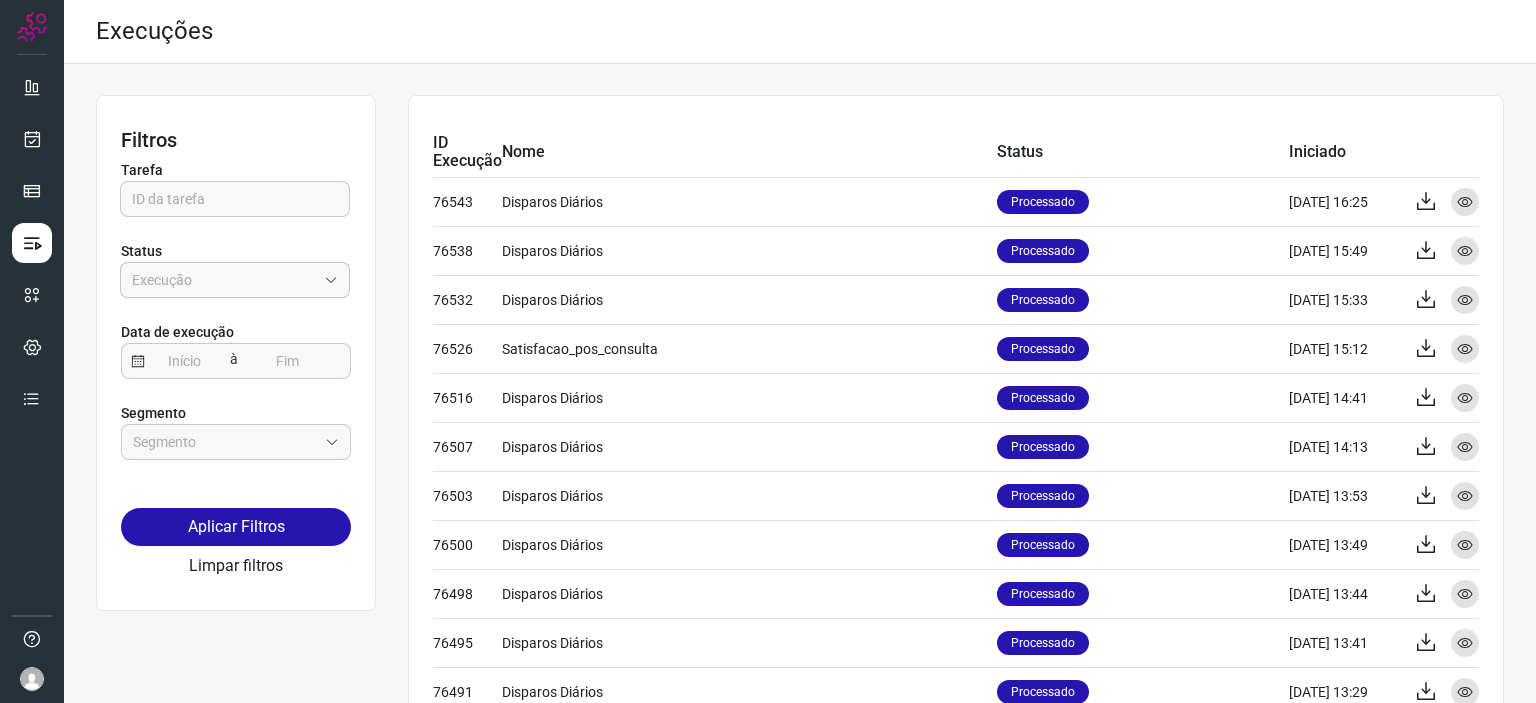click at bounding box center [327, 280] 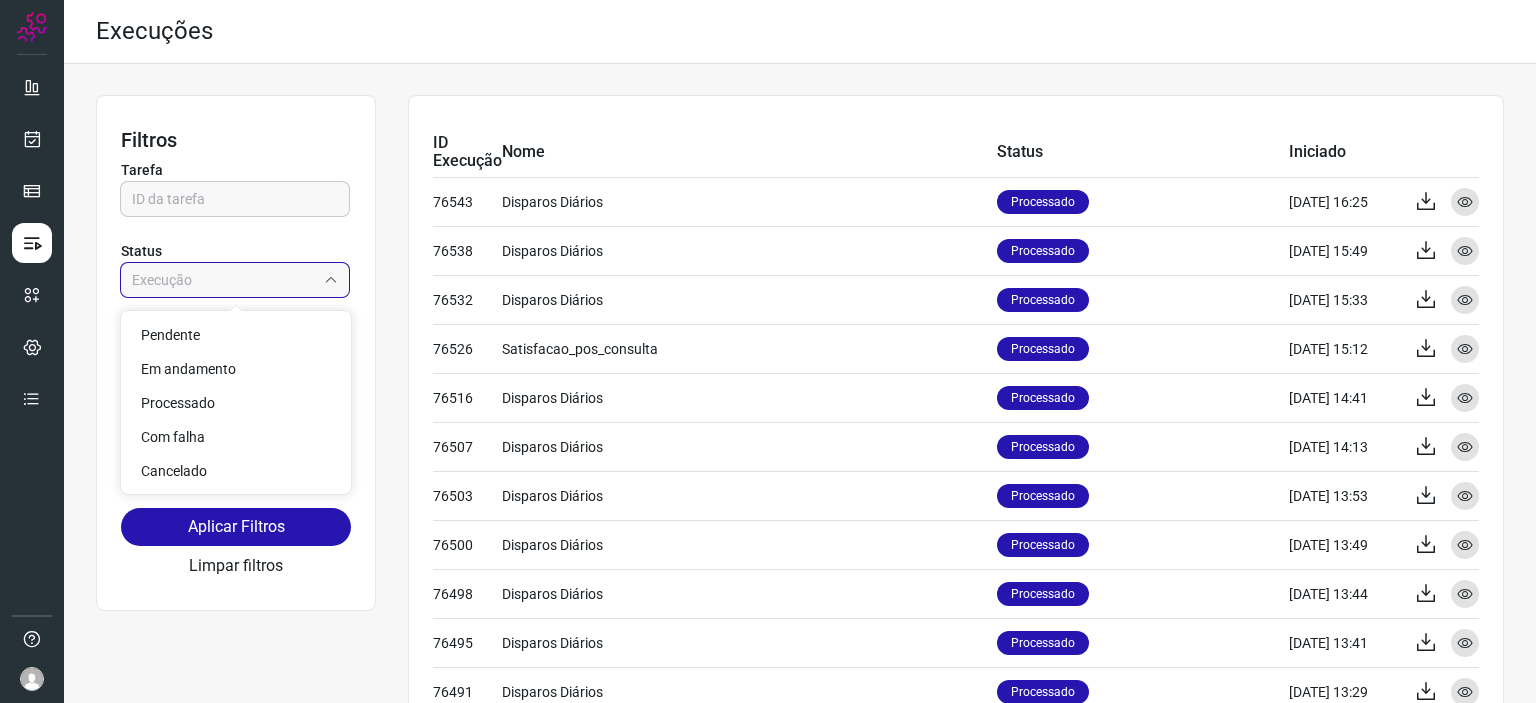 click at bounding box center [327, 280] 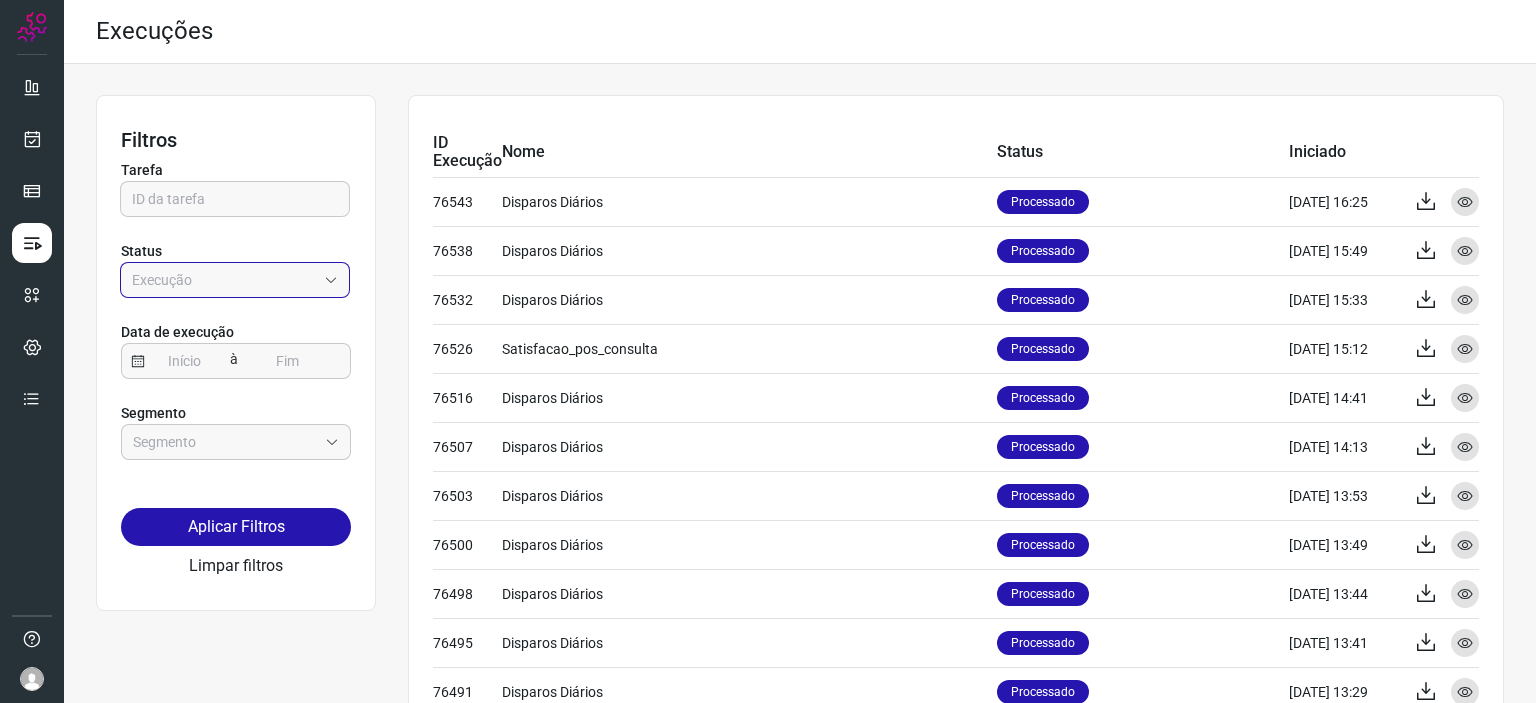 click at bounding box center (327, 280) 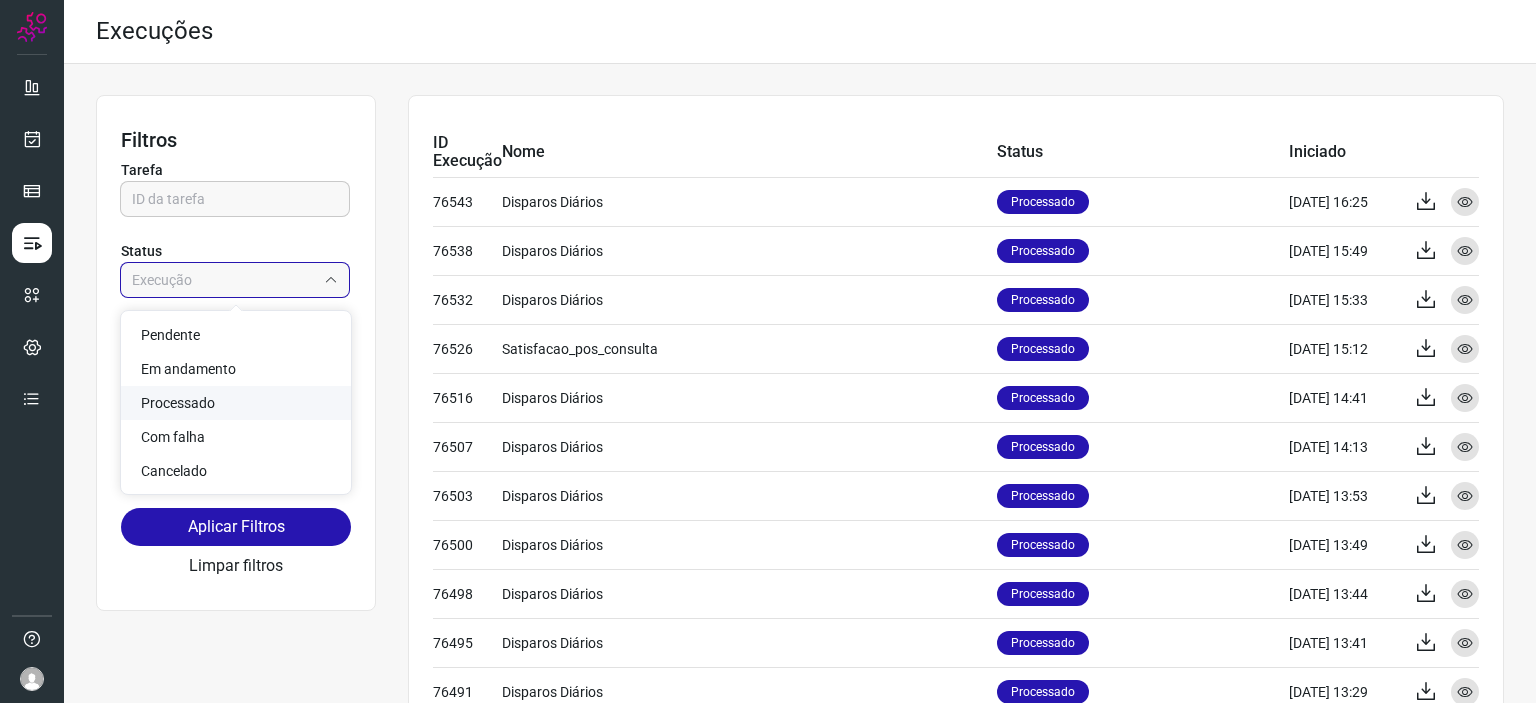 click on "Processado" 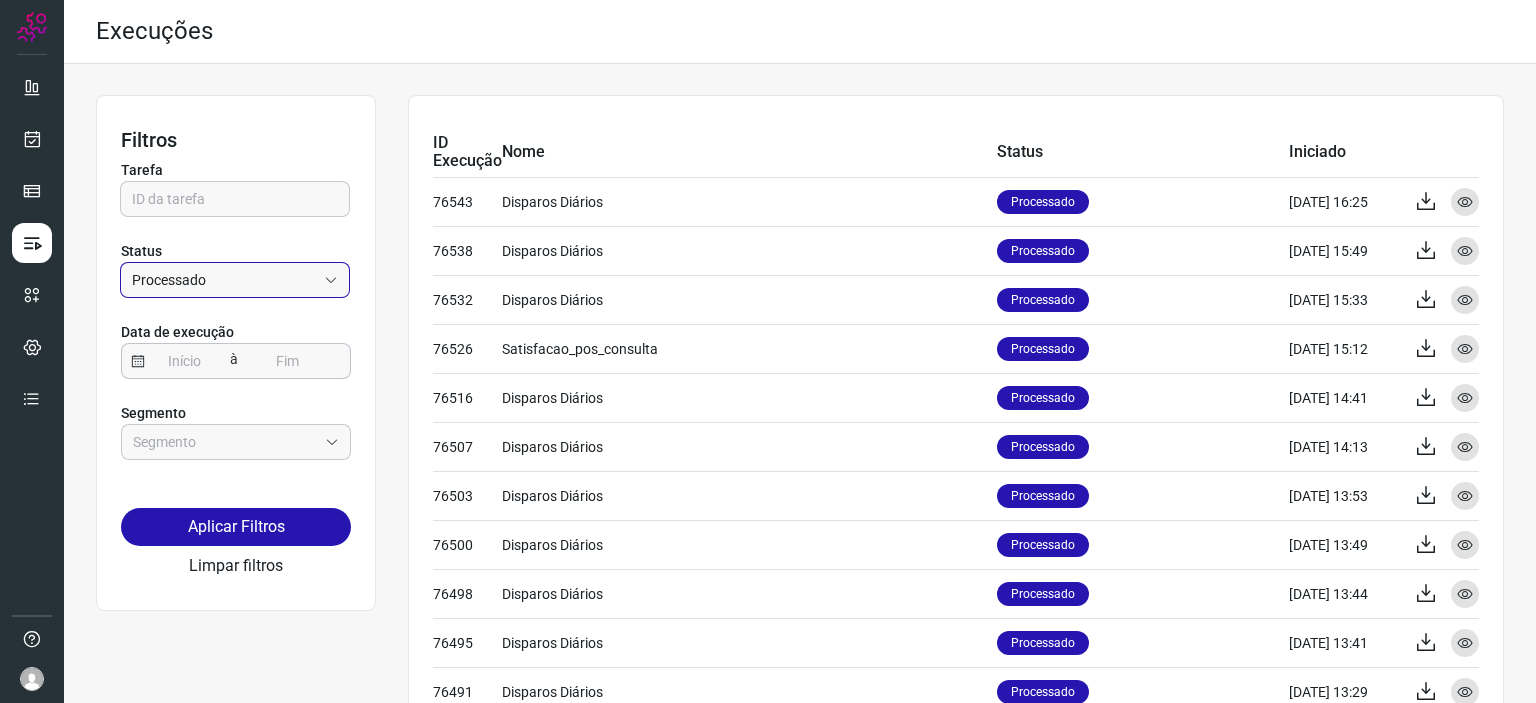 click at bounding box center (185, 361) 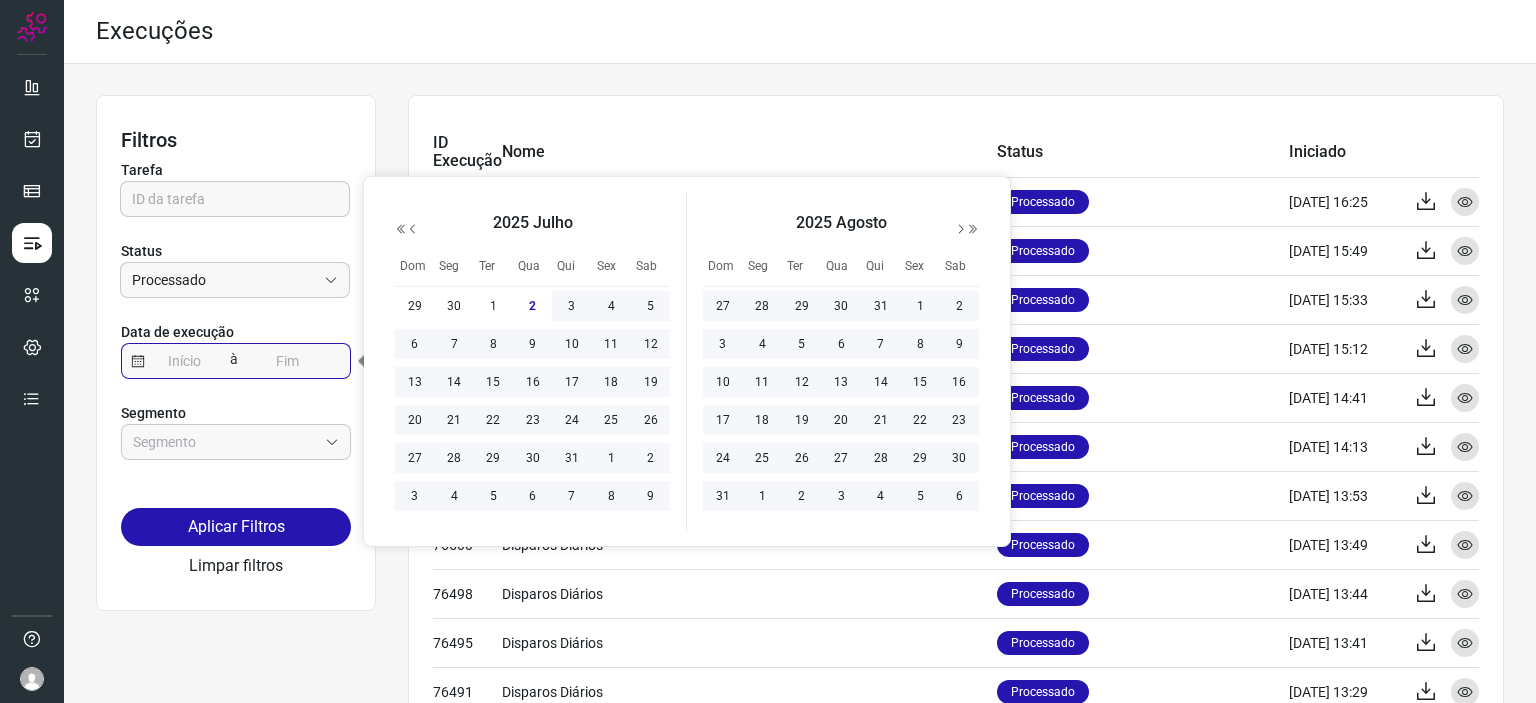 click 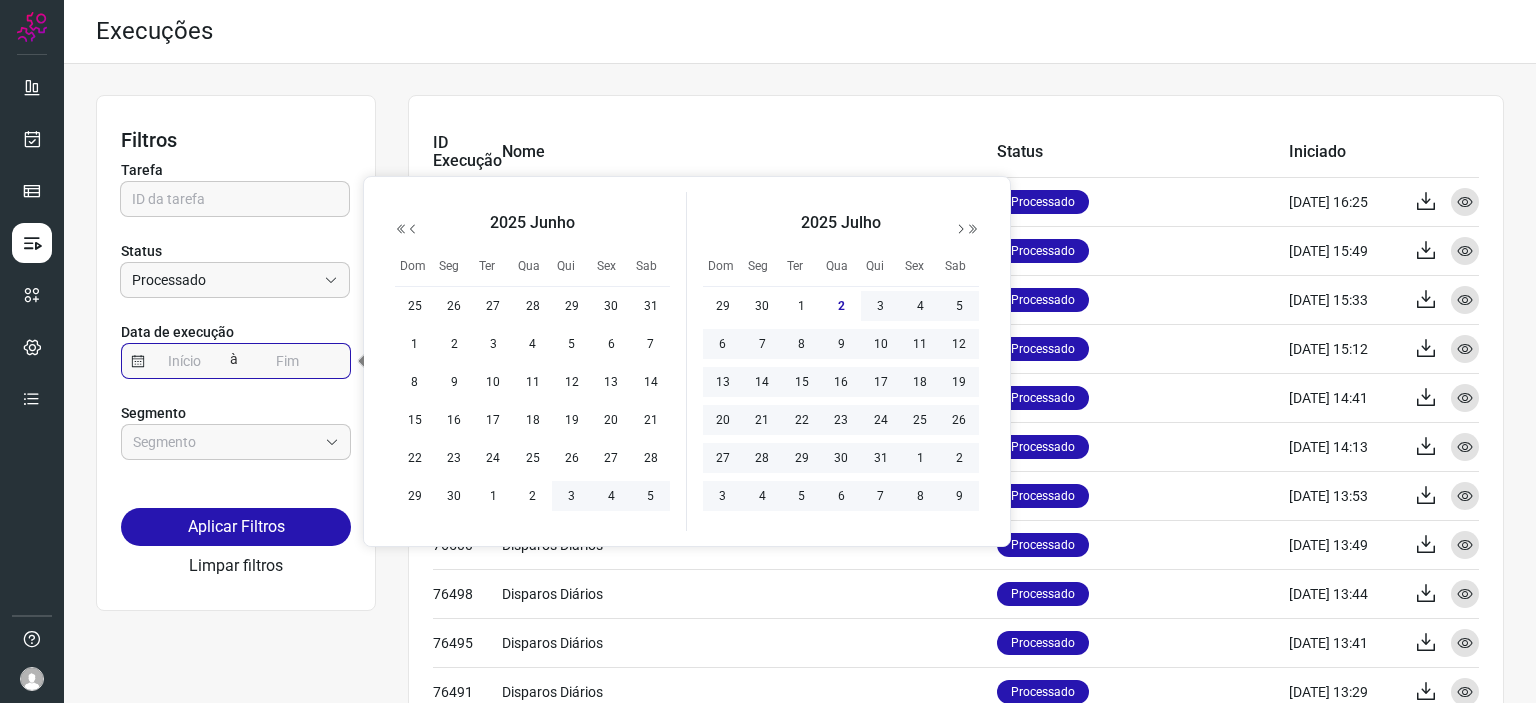 click on "1" at bounding box center [415, 344] 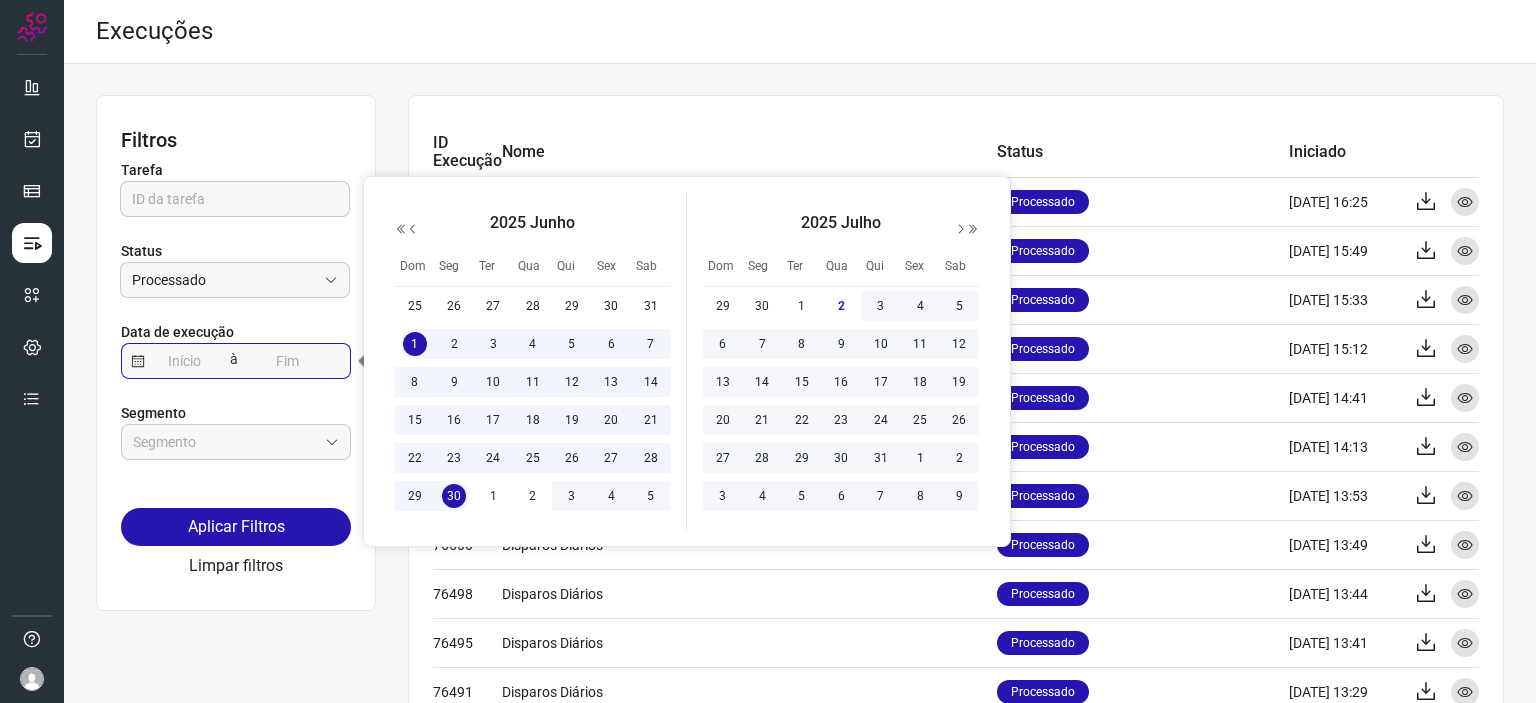 click on "30" at bounding box center (454, 496) 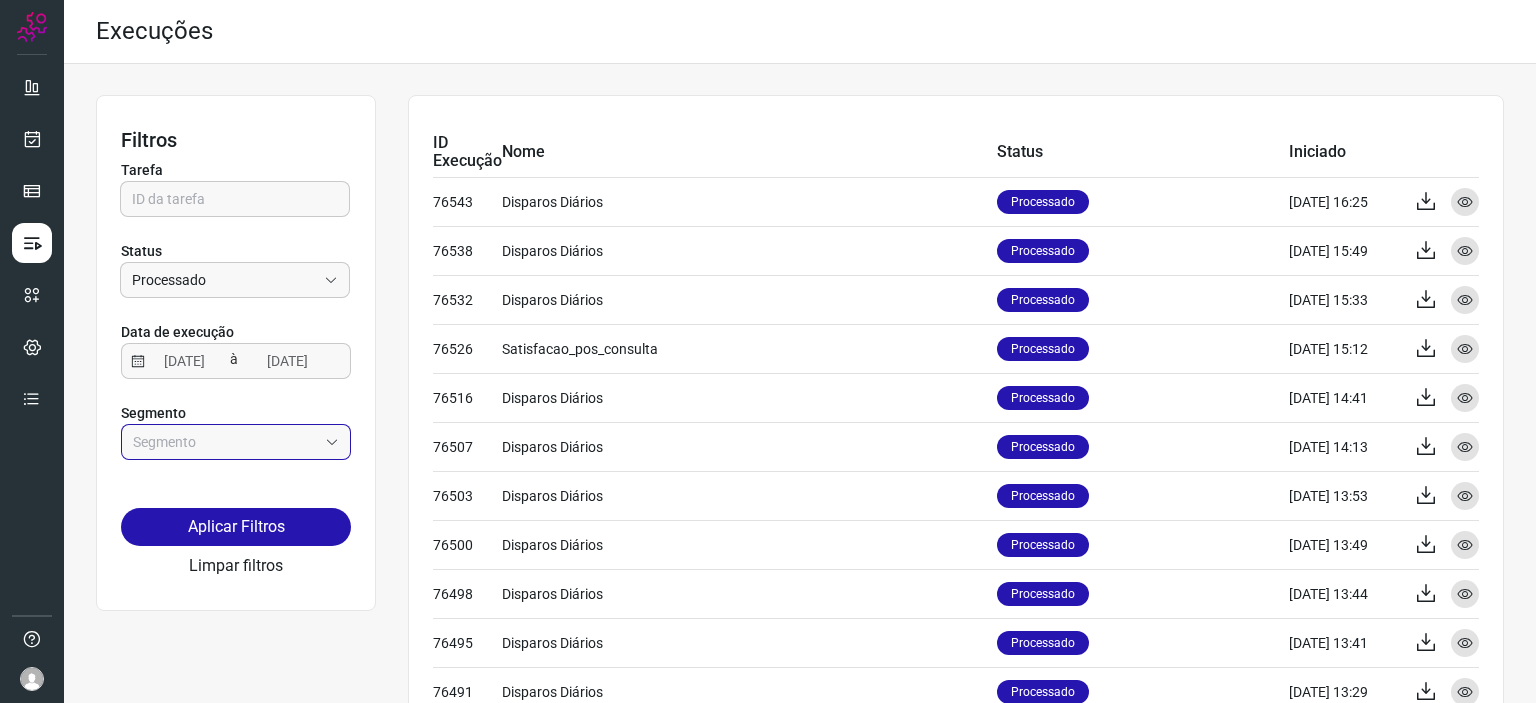 click at bounding box center (225, 442) 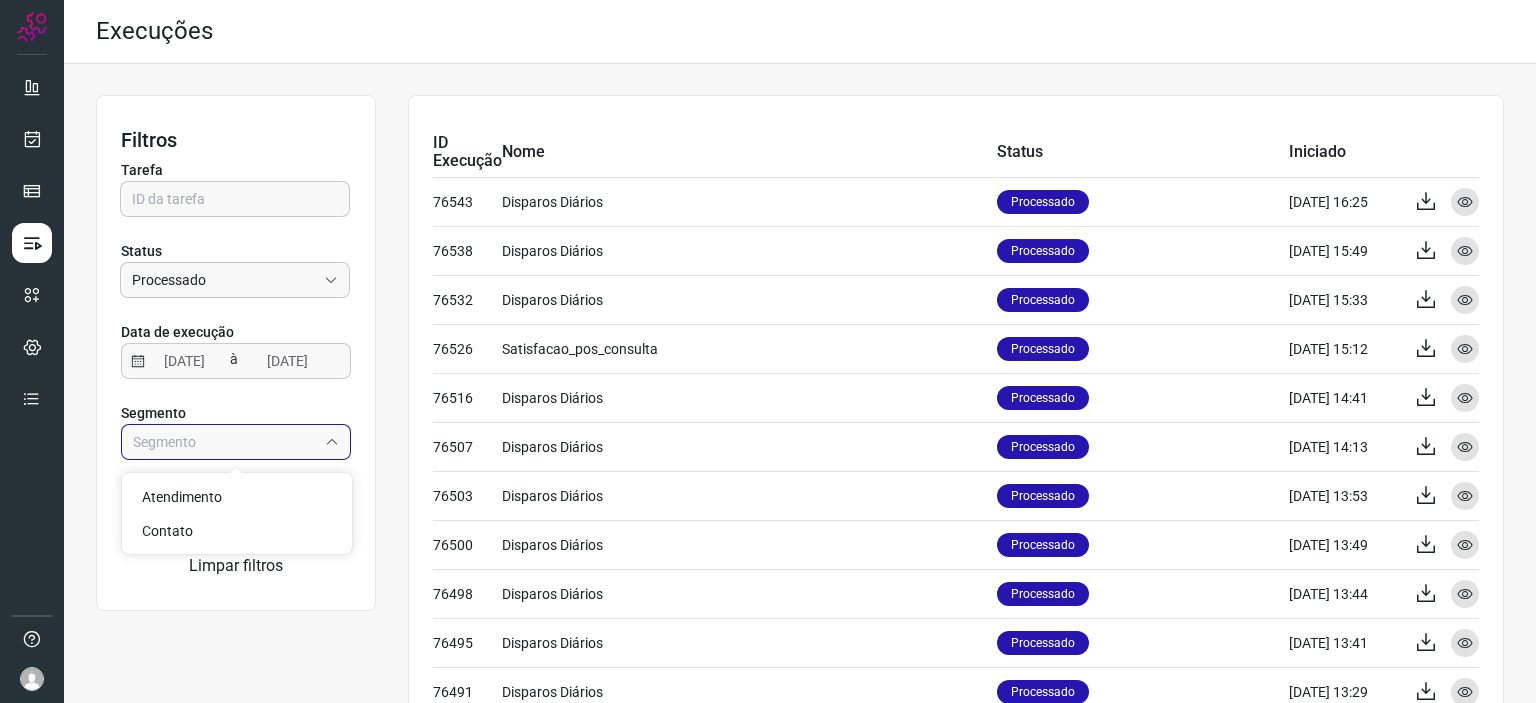 click at bounding box center (225, 442) 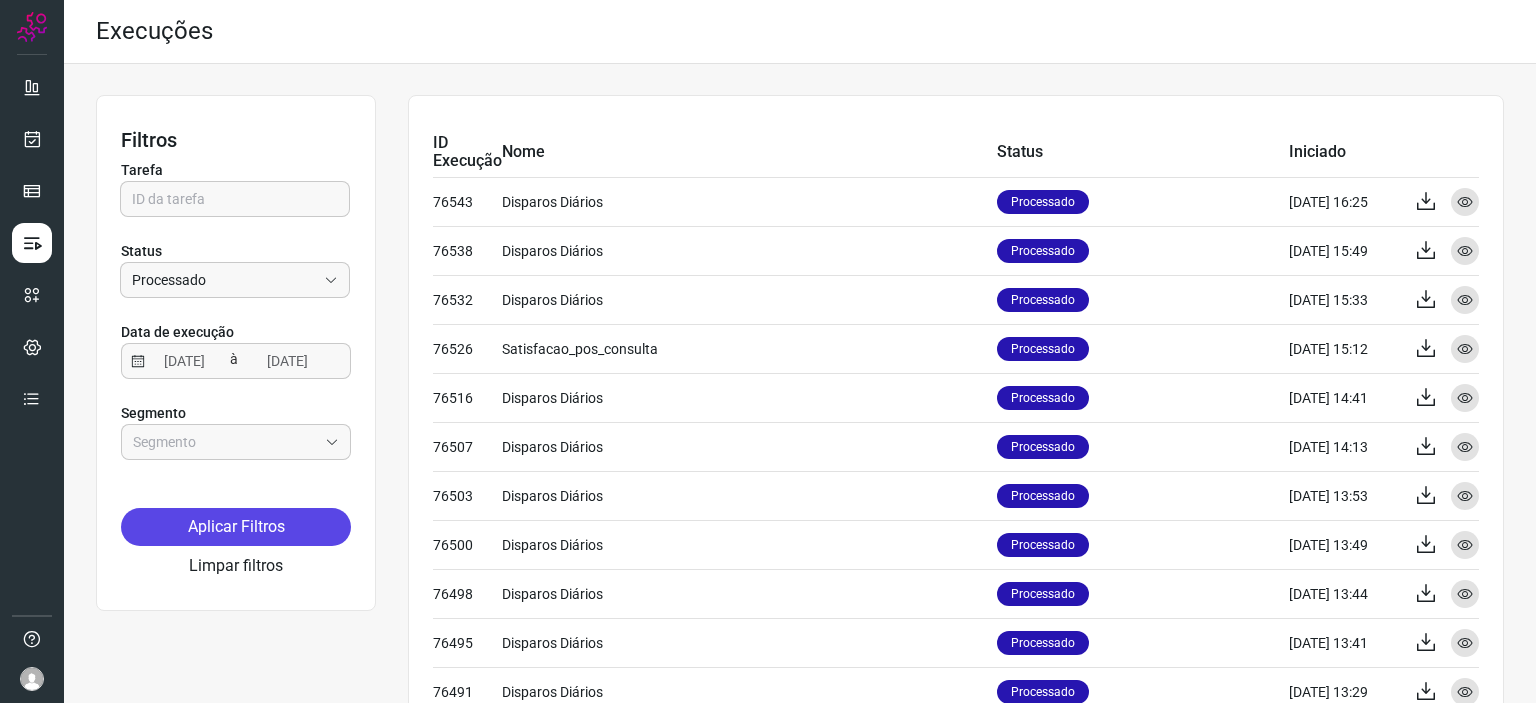 click on "Aplicar Filtros" at bounding box center (236, 527) 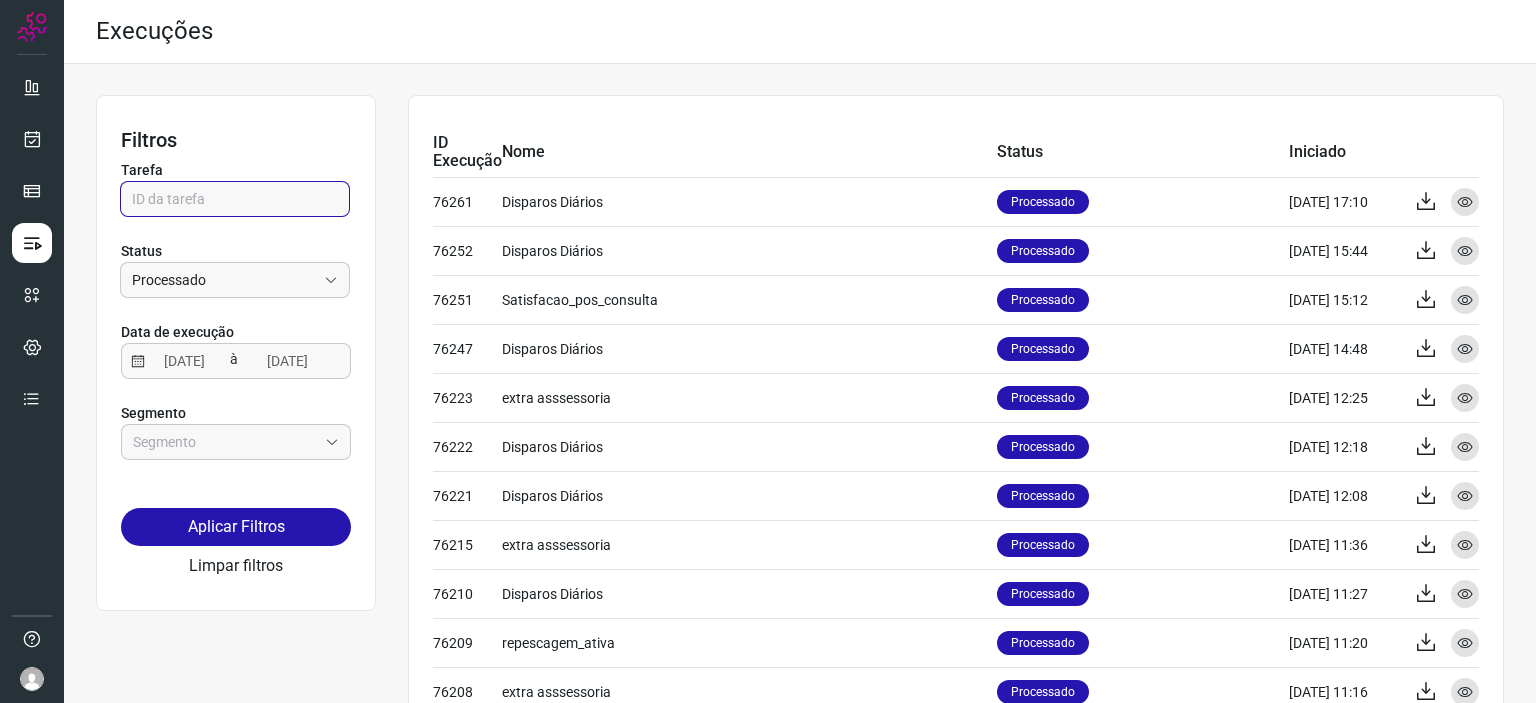 click at bounding box center [235, 199] 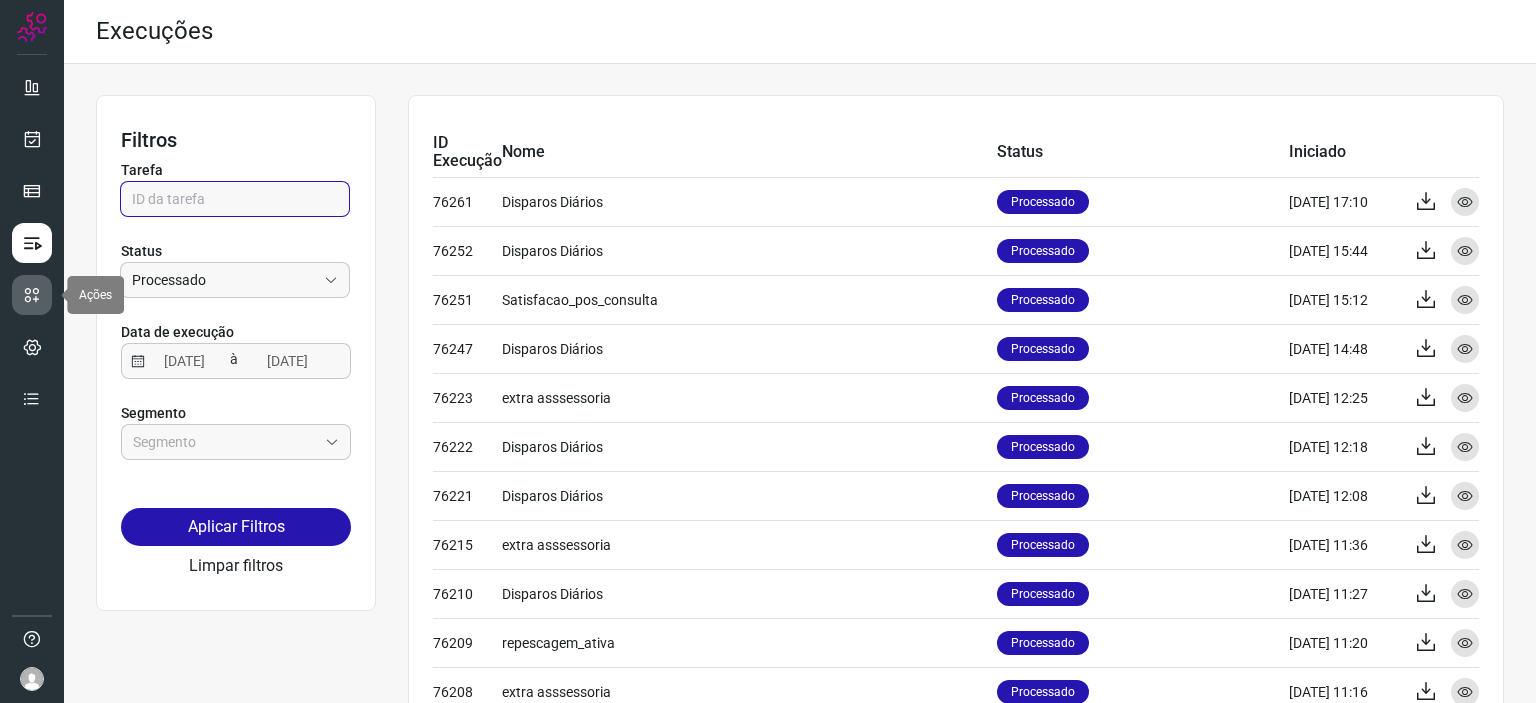 click at bounding box center (32, 295) 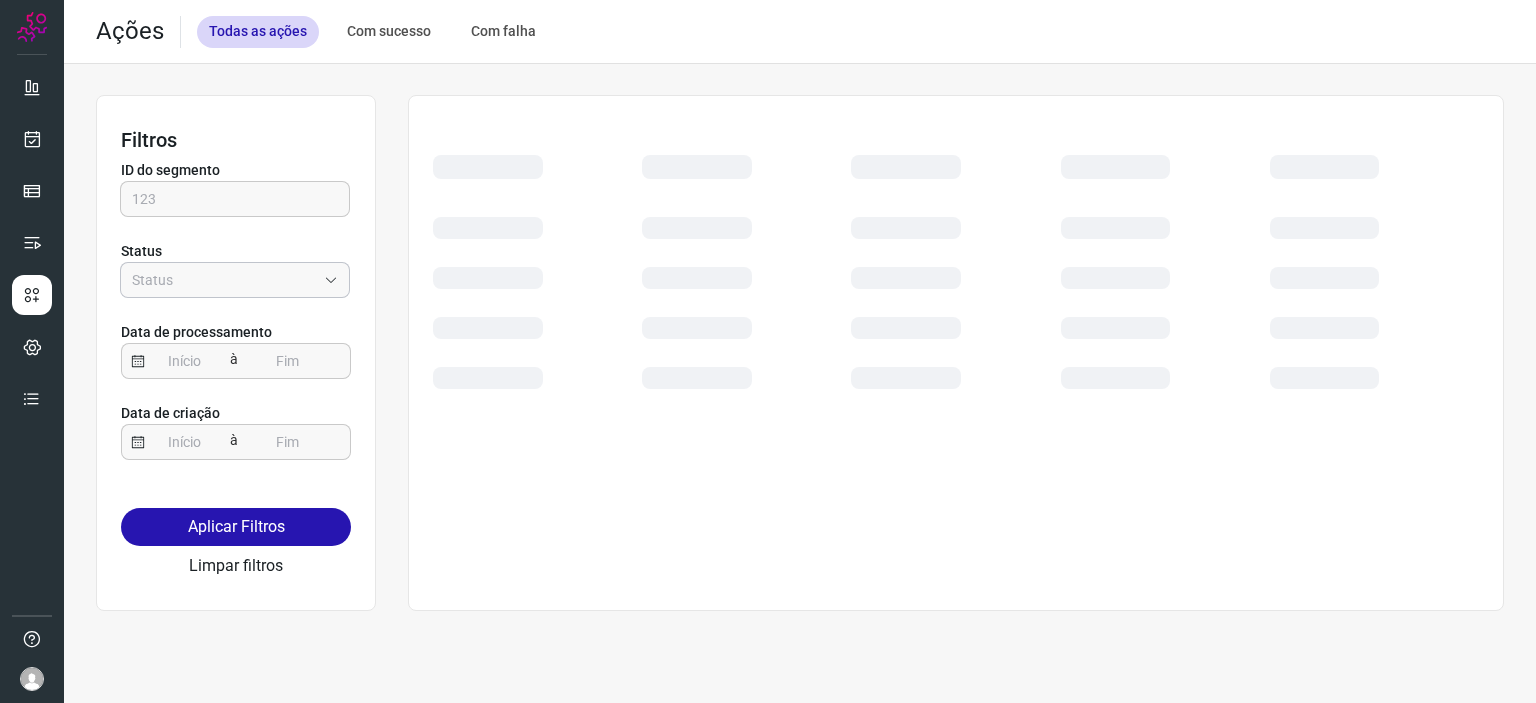 click on "Empresa:" at bounding box center [224, 280] 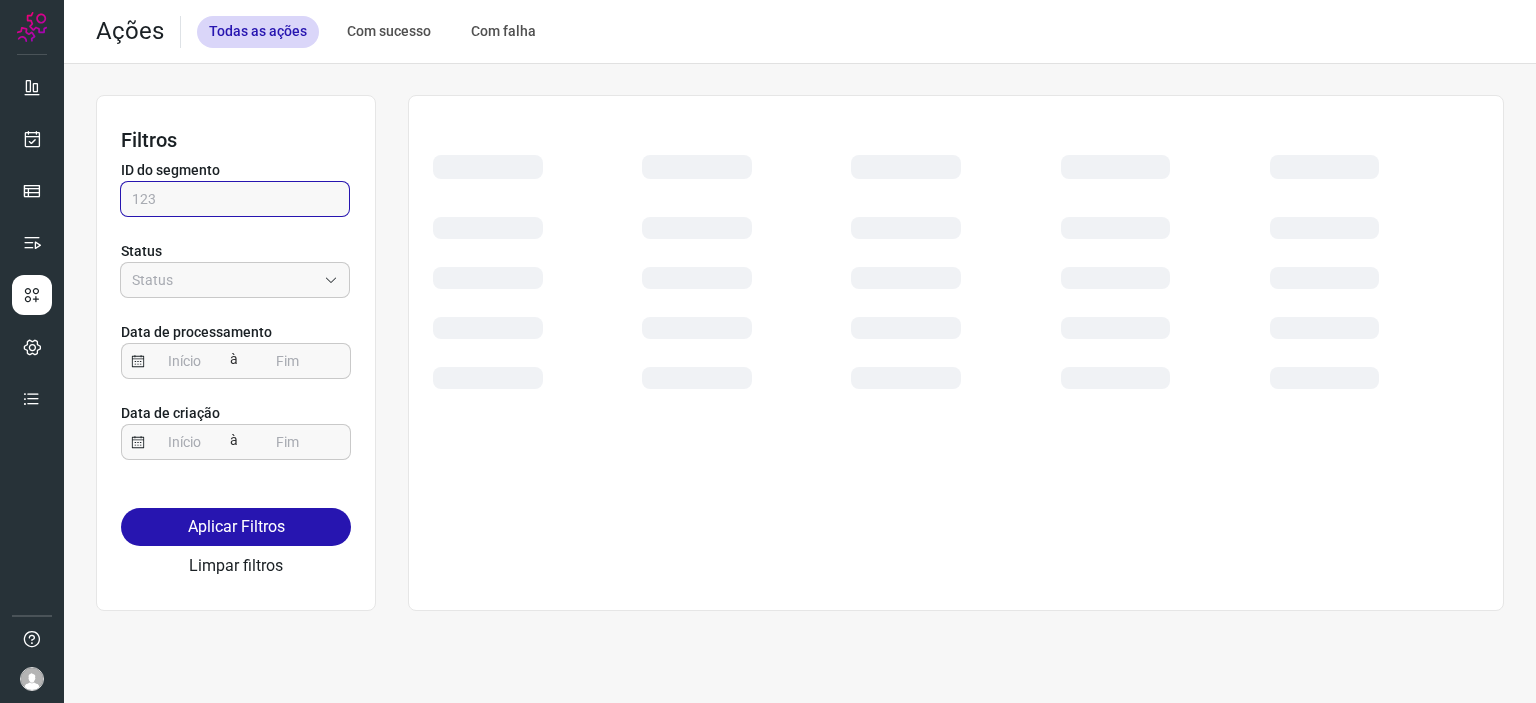 click at bounding box center [235, 199] 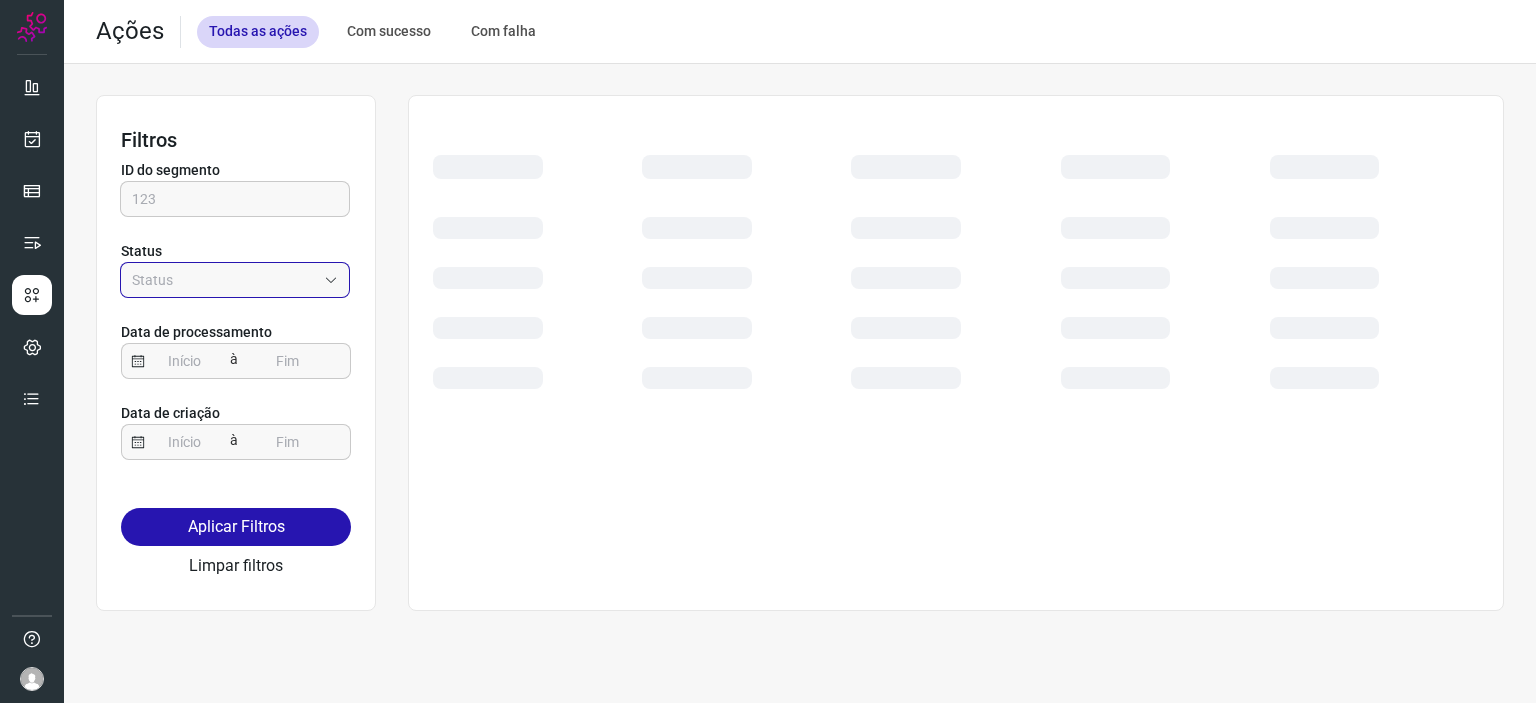 click on "Empresa:" at bounding box center (224, 280) 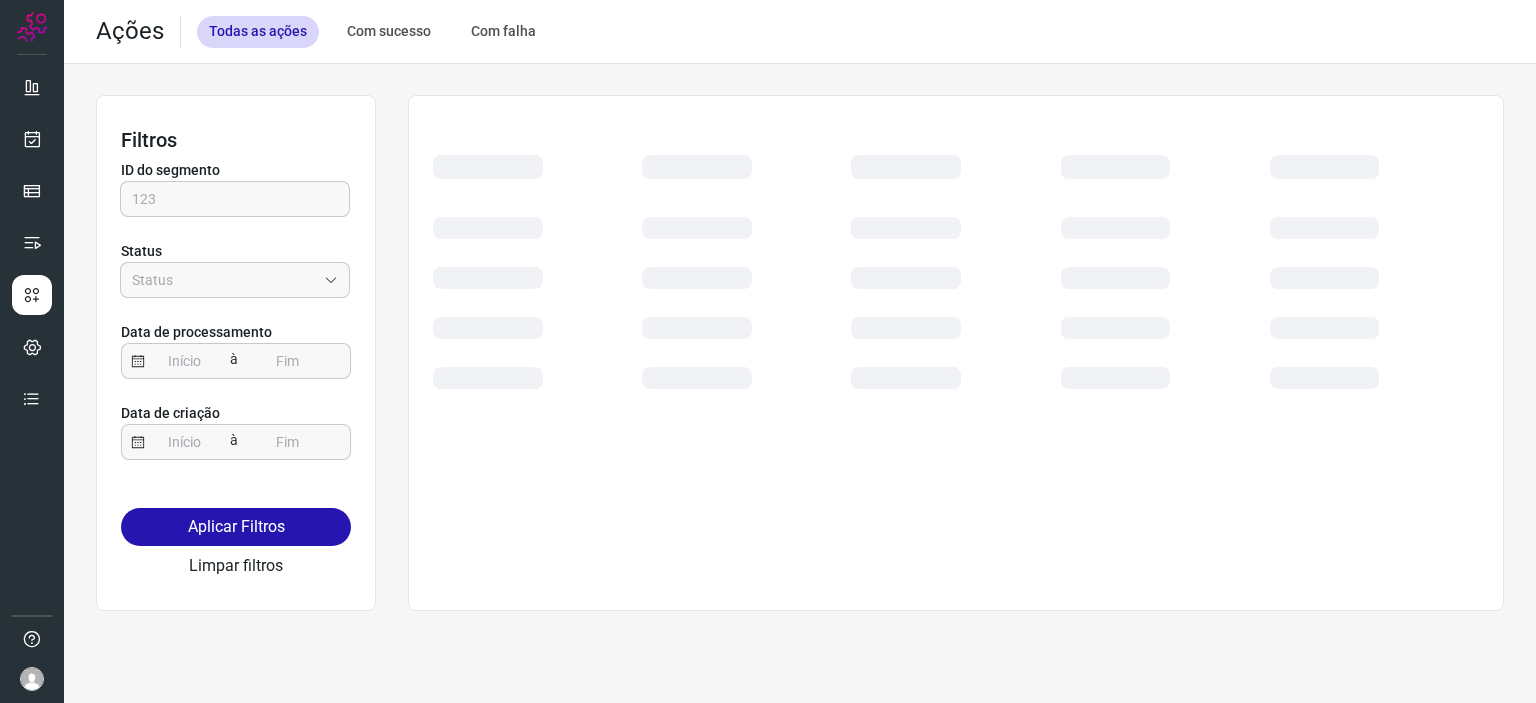 click on "ID do segmento Status" at bounding box center (236, 237) 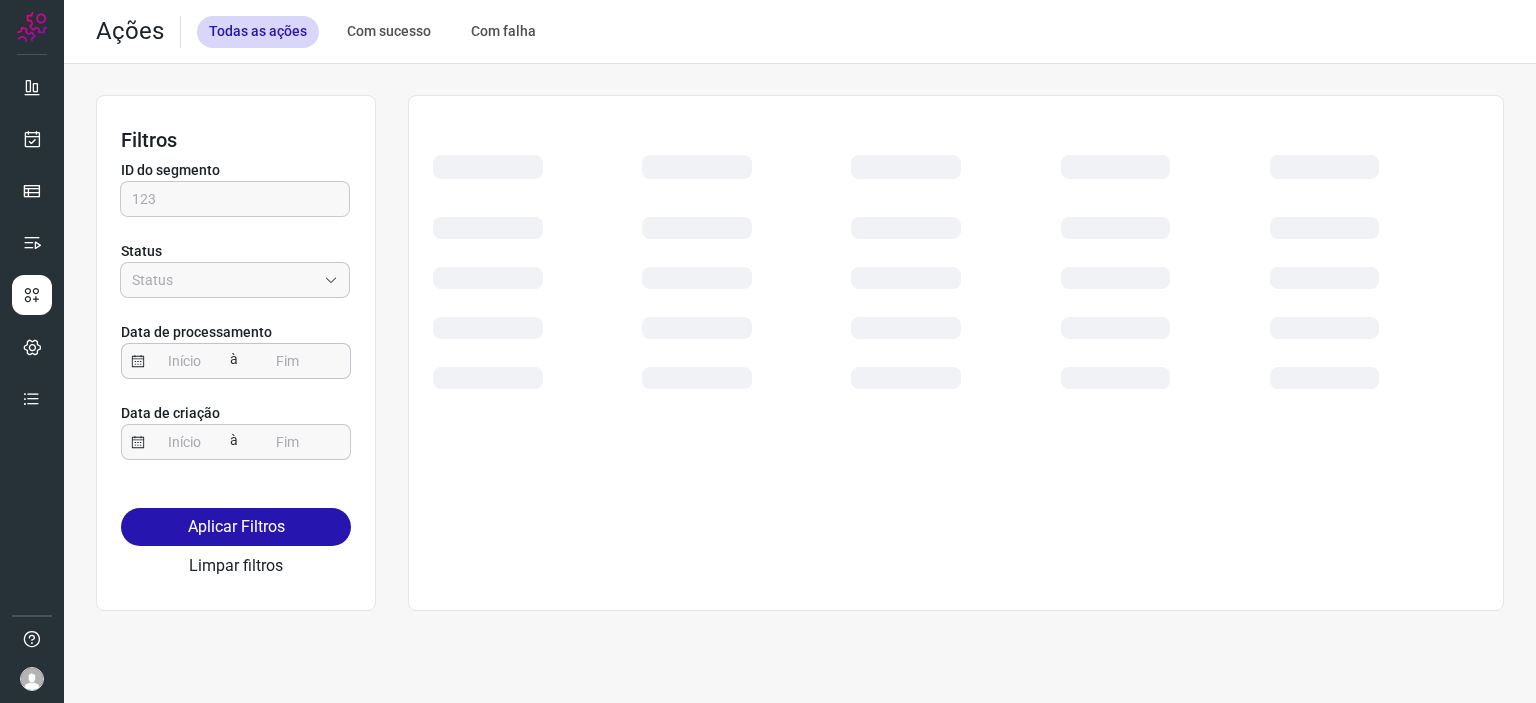 click at bounding box center [185, 361] 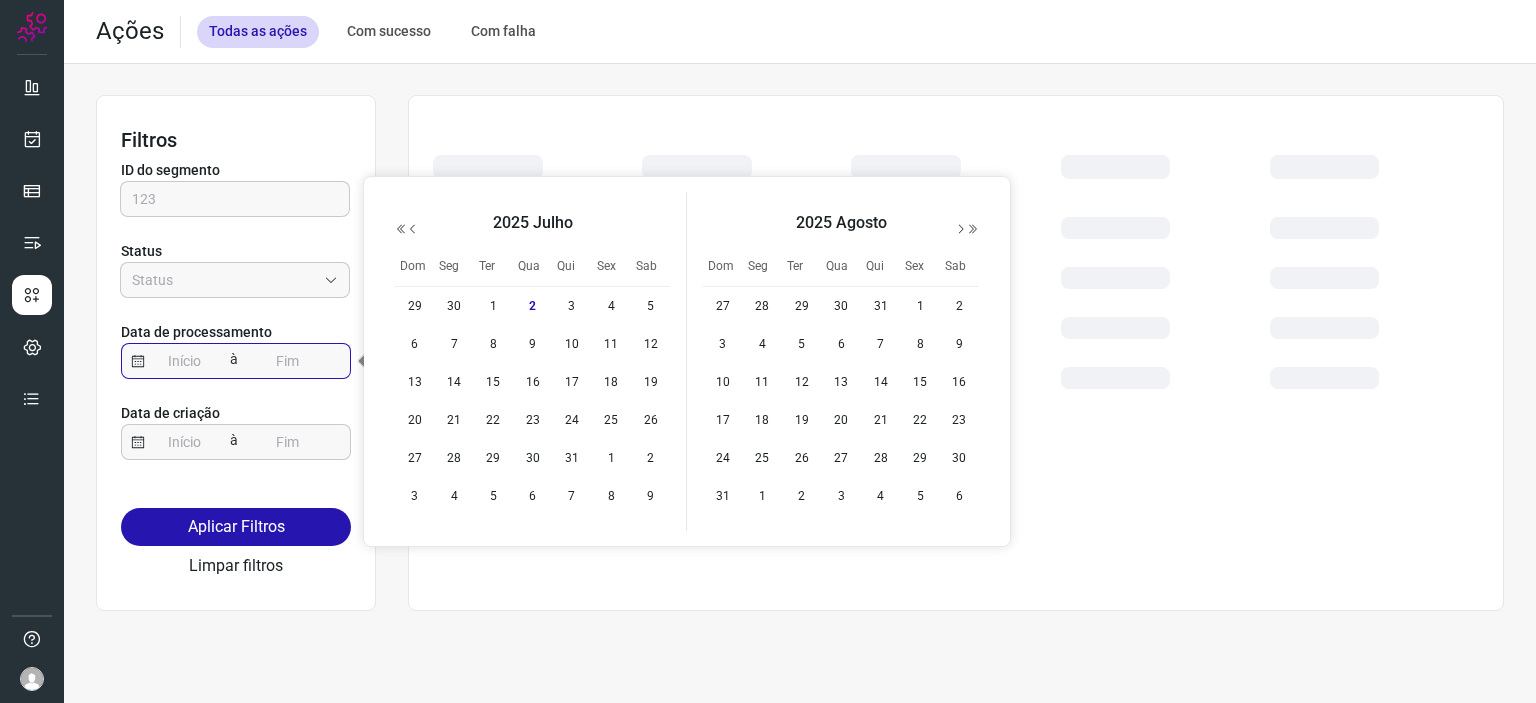 click on "1" at bounding box center [493, 306] 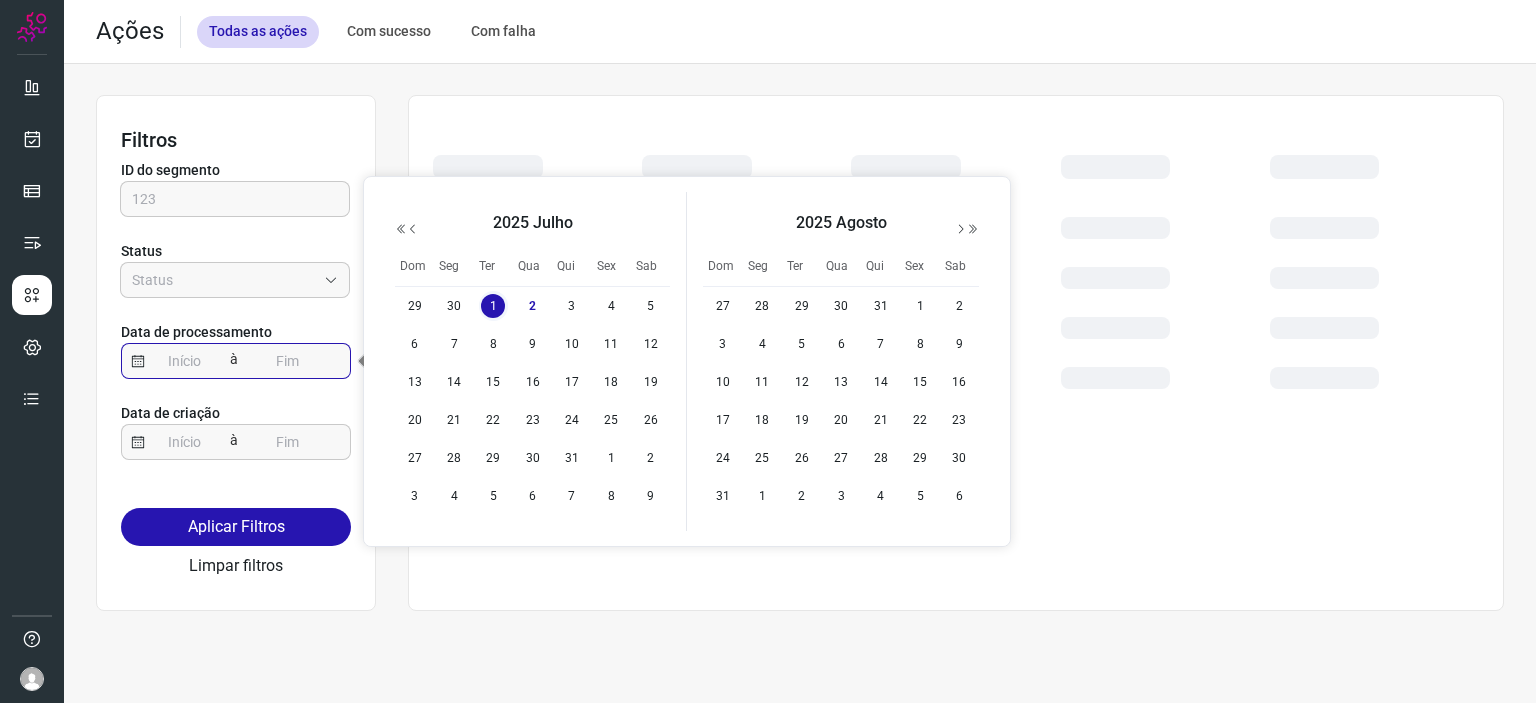 click 